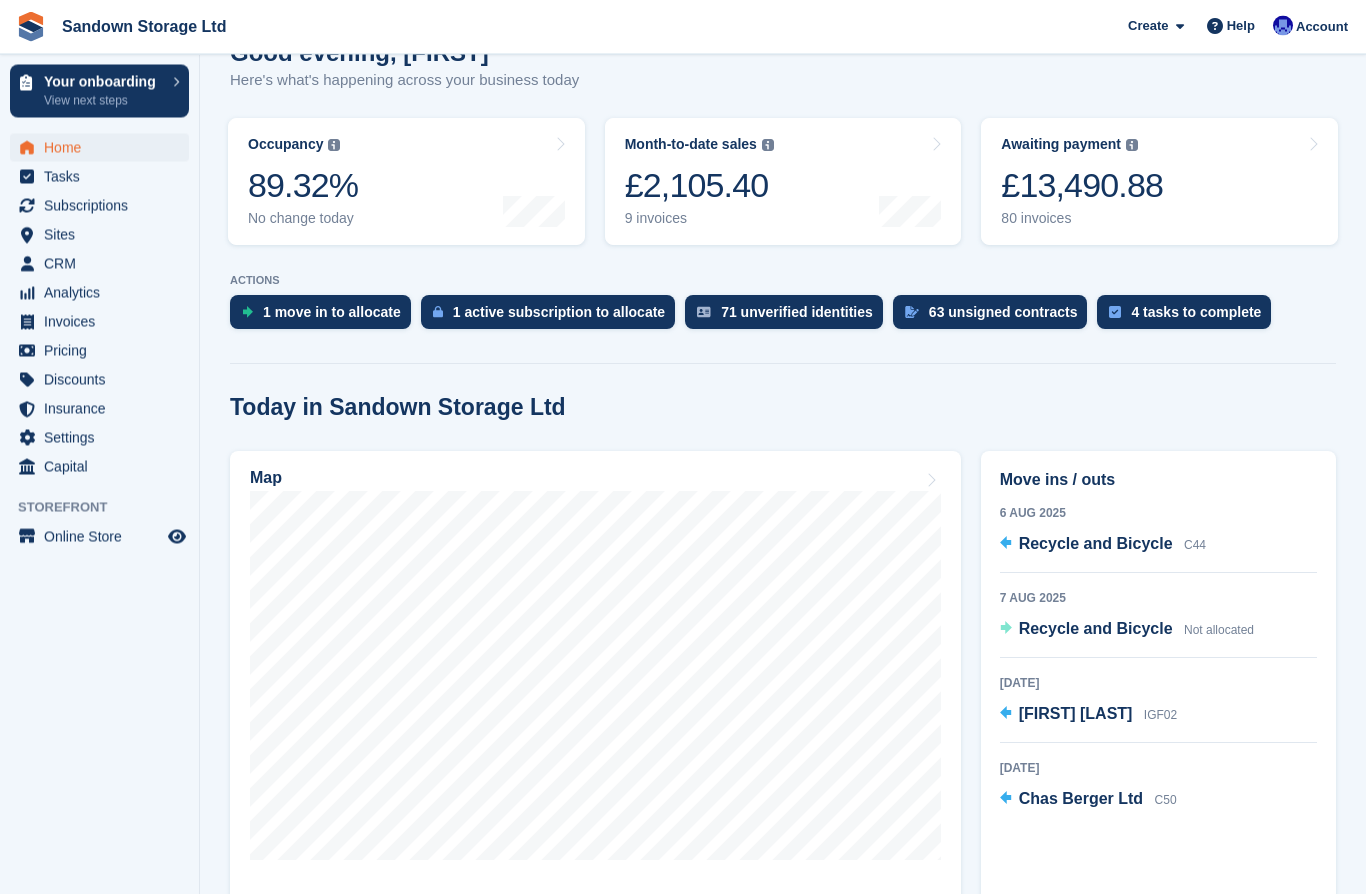 scroll, scrollTop: 262, scrollLeft: 0, axis: vertical 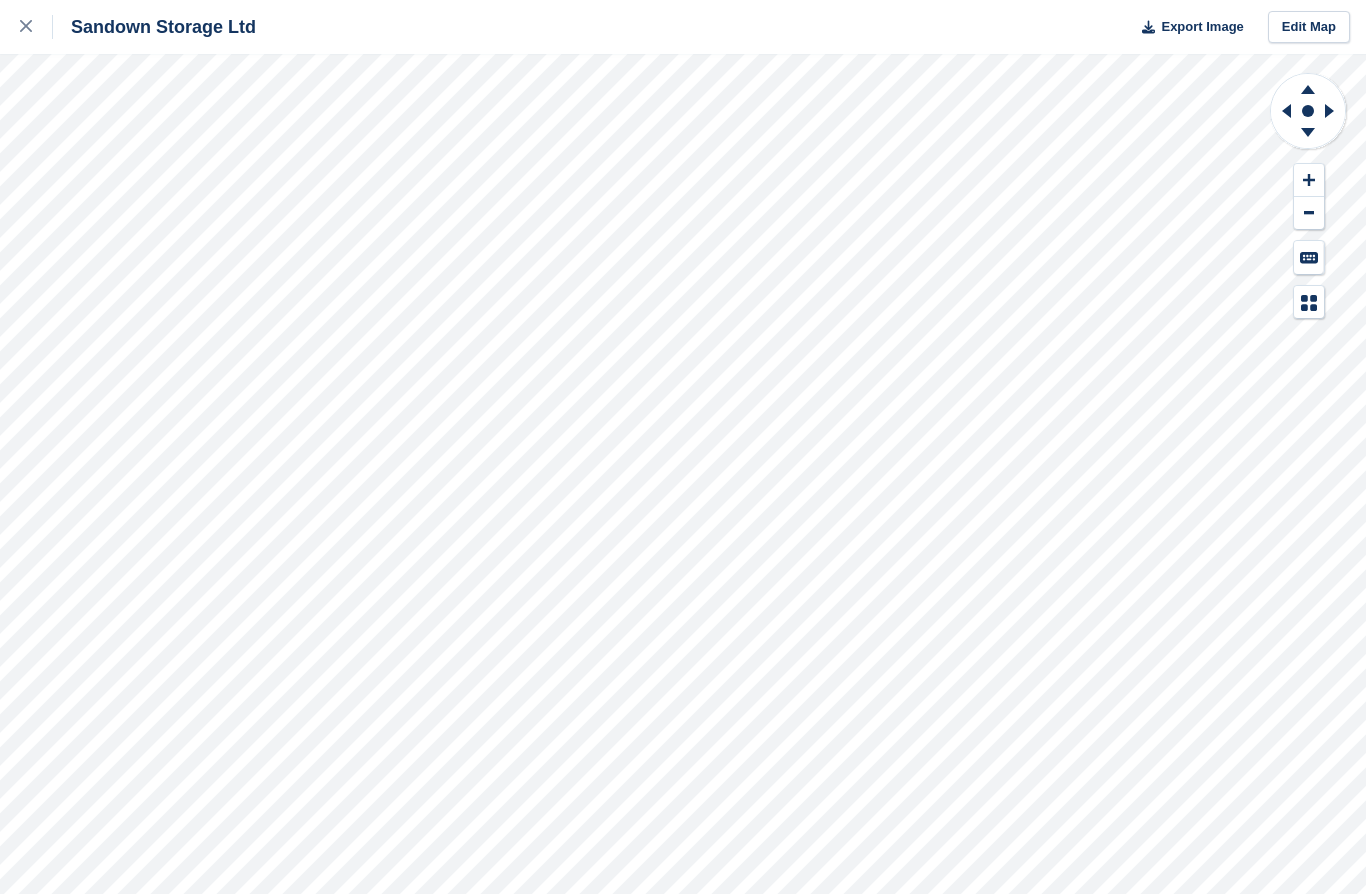 click at bounding box center [26, 27] 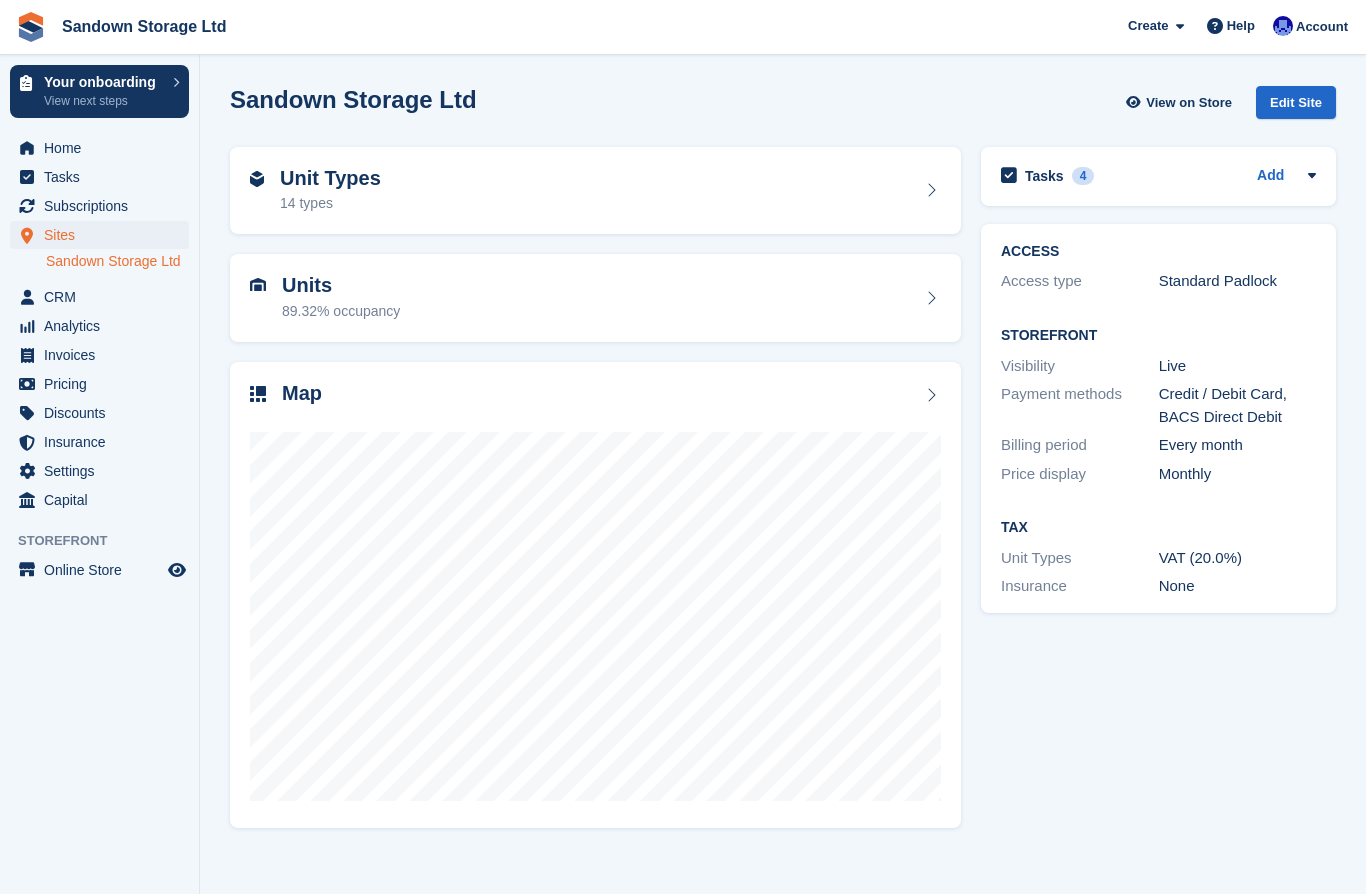 scroll, scrollTop: 0, scrollLeft: 0, axis: both 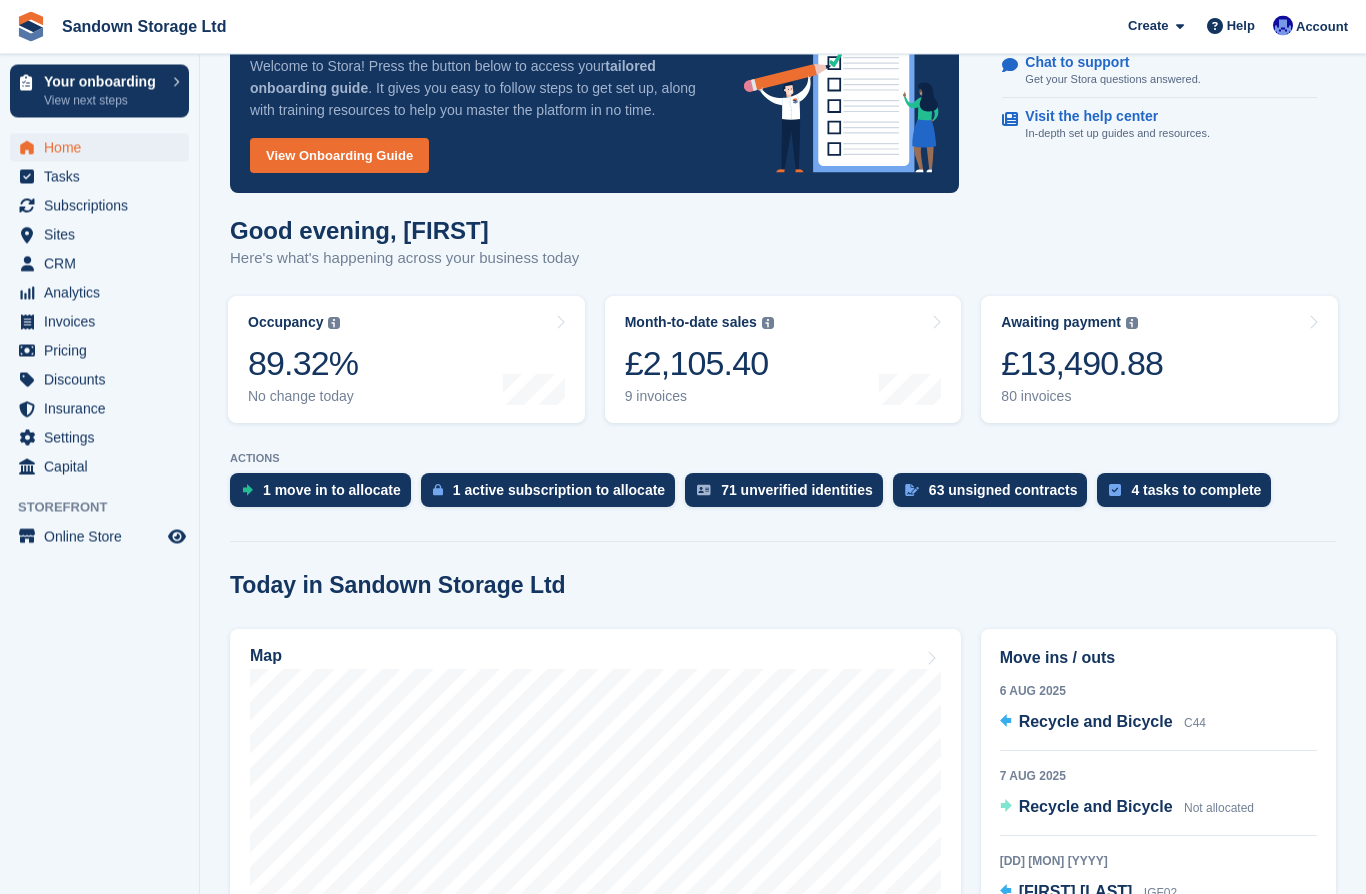 click on "Occupancy
The percentage of all currently allocated units in terms of area. Includes units with occupied, repo or overlocked status. Trendline shows changes across last 30 days.
89.32%
No change today" at bounding box center (406, 360) 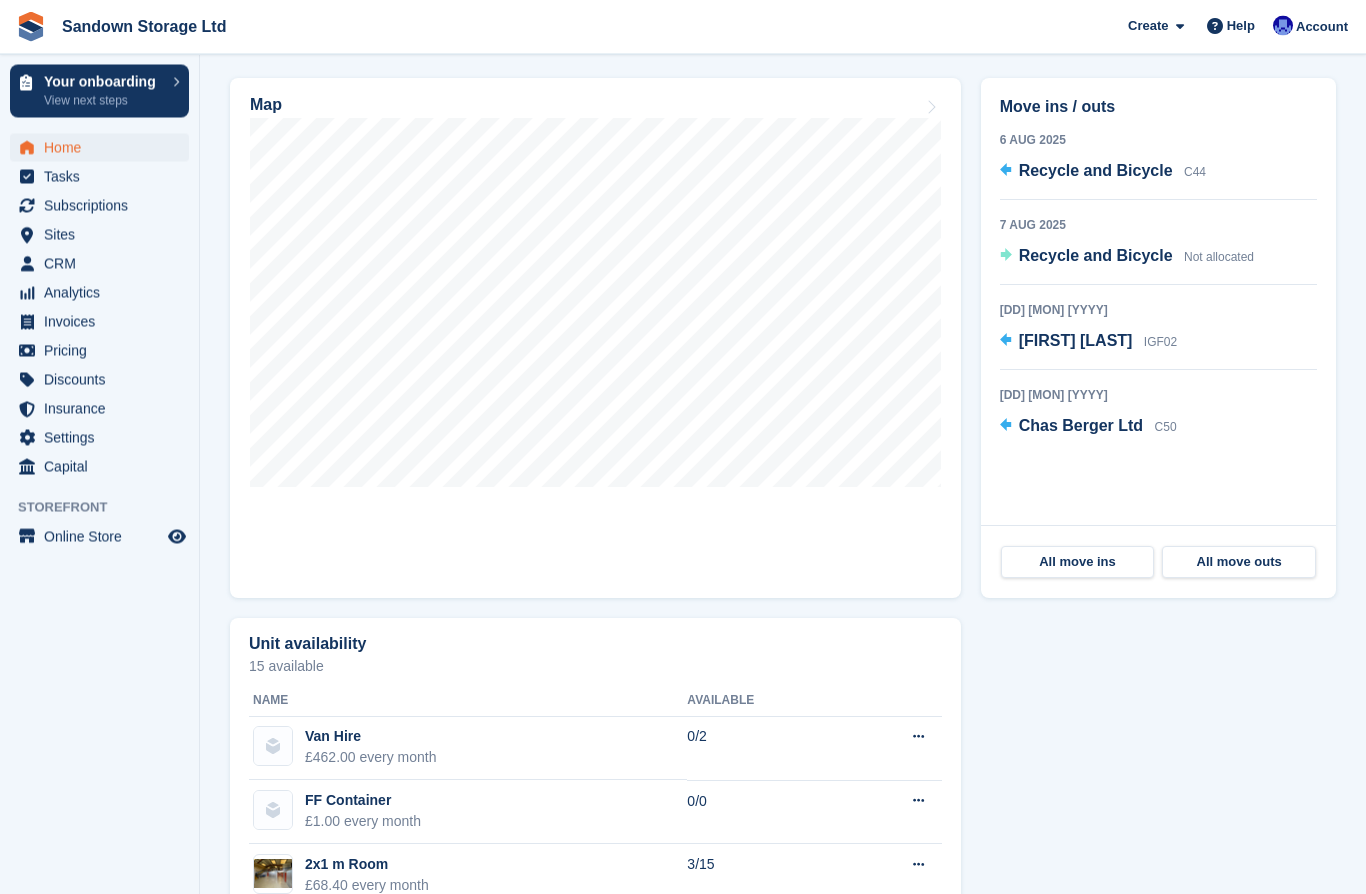 scroll, scrollTop: 510, scrollLeft: 0, axis: vertical 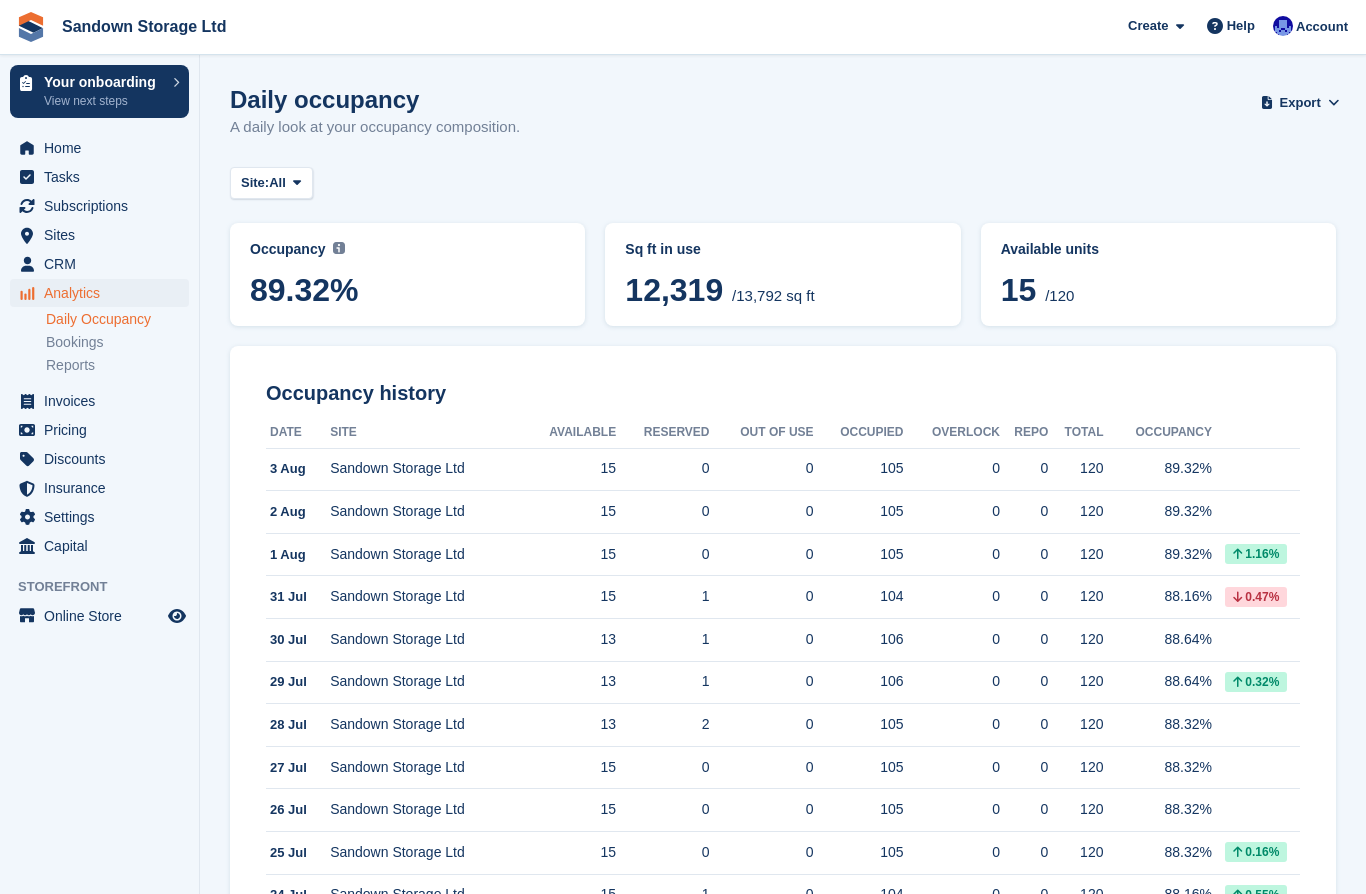 click on "Bookings" at bounding box center [117, 342] 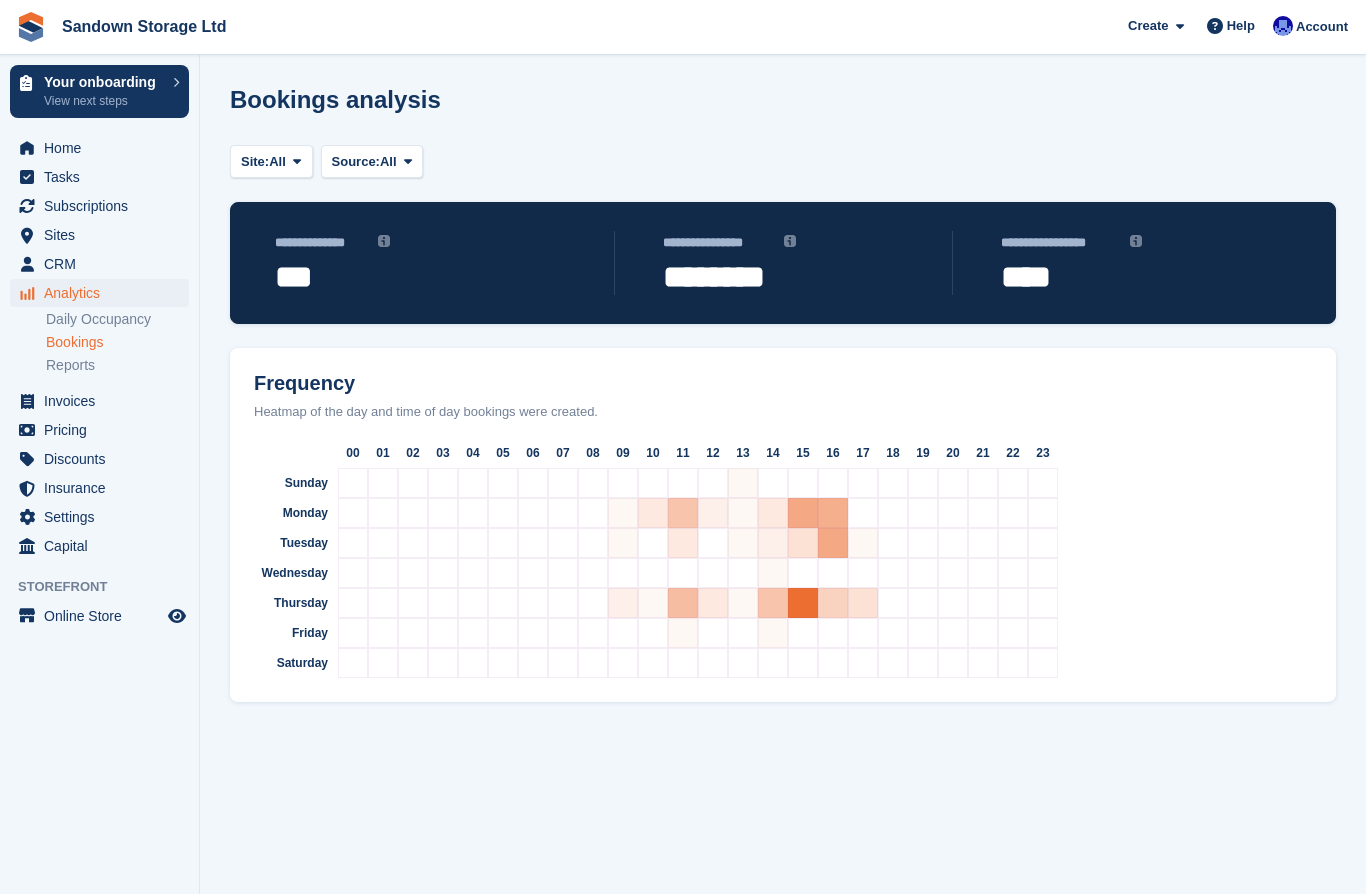 scroll, scrollTop: 87, scrollLeft: 0, axis: vertical 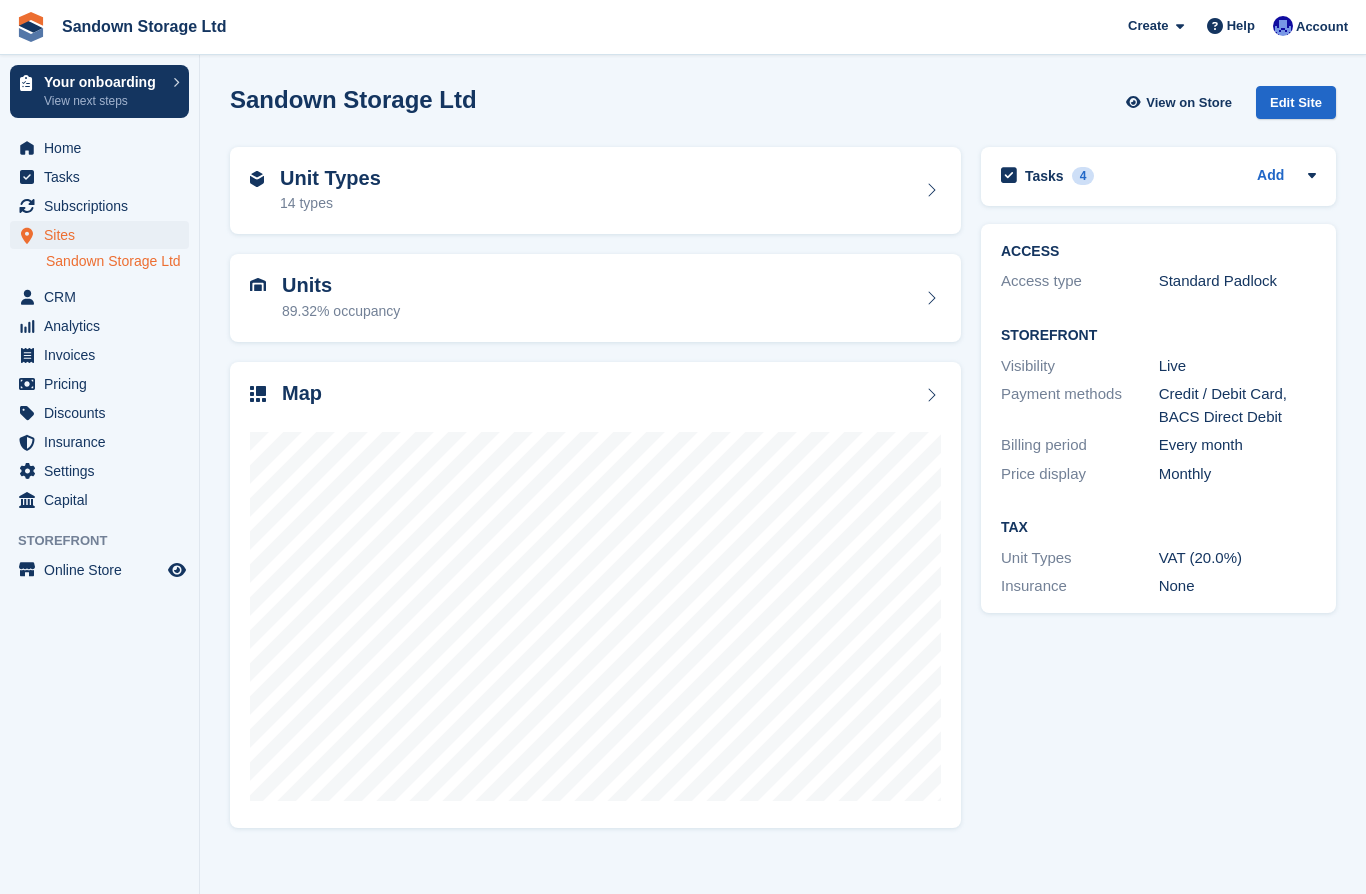 click on "Unit Types
14 types" at bounding box center [330, 191] 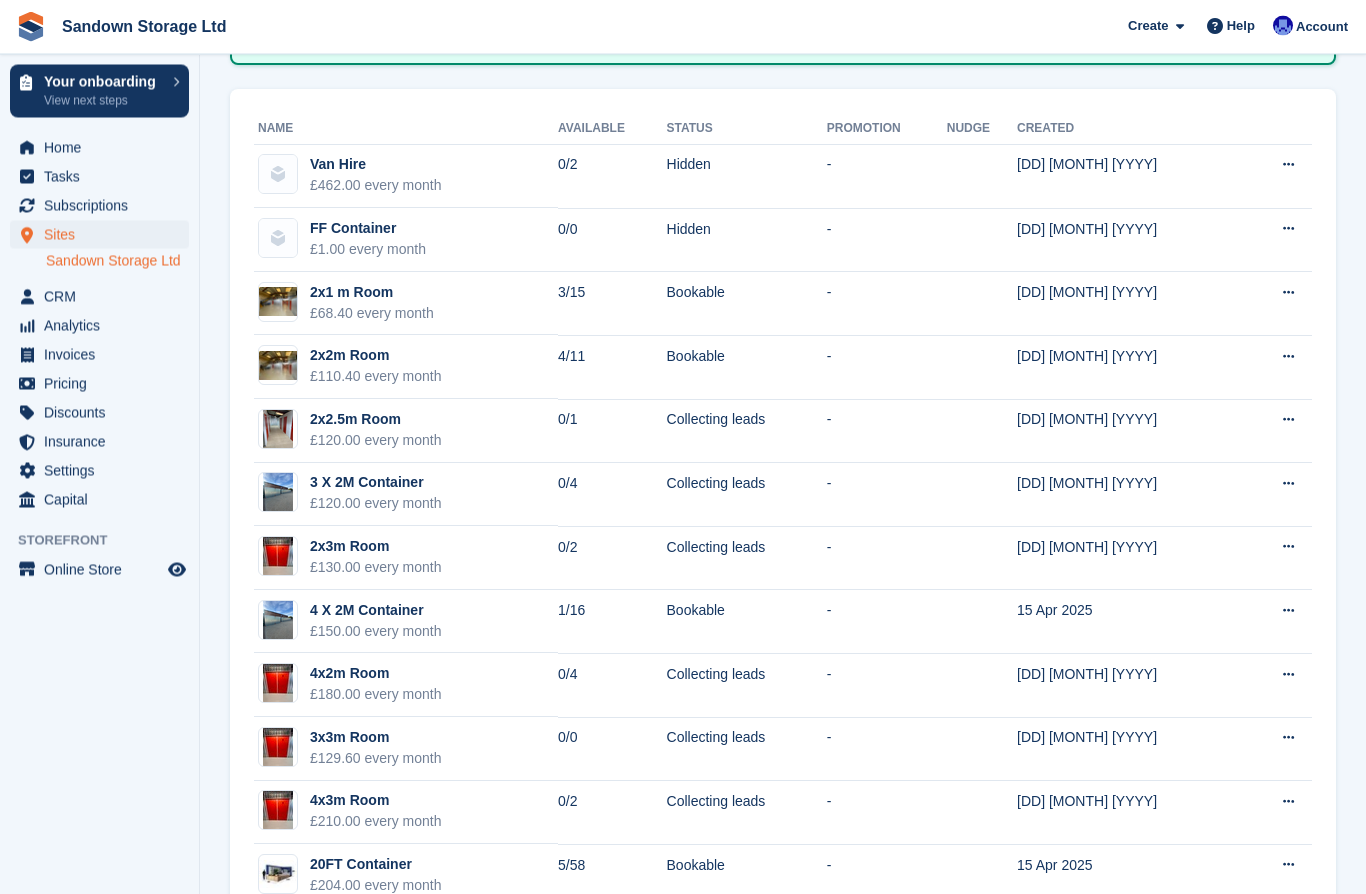 scroll, scrollTop: 193, scrollLeft: 0, axis: vertical 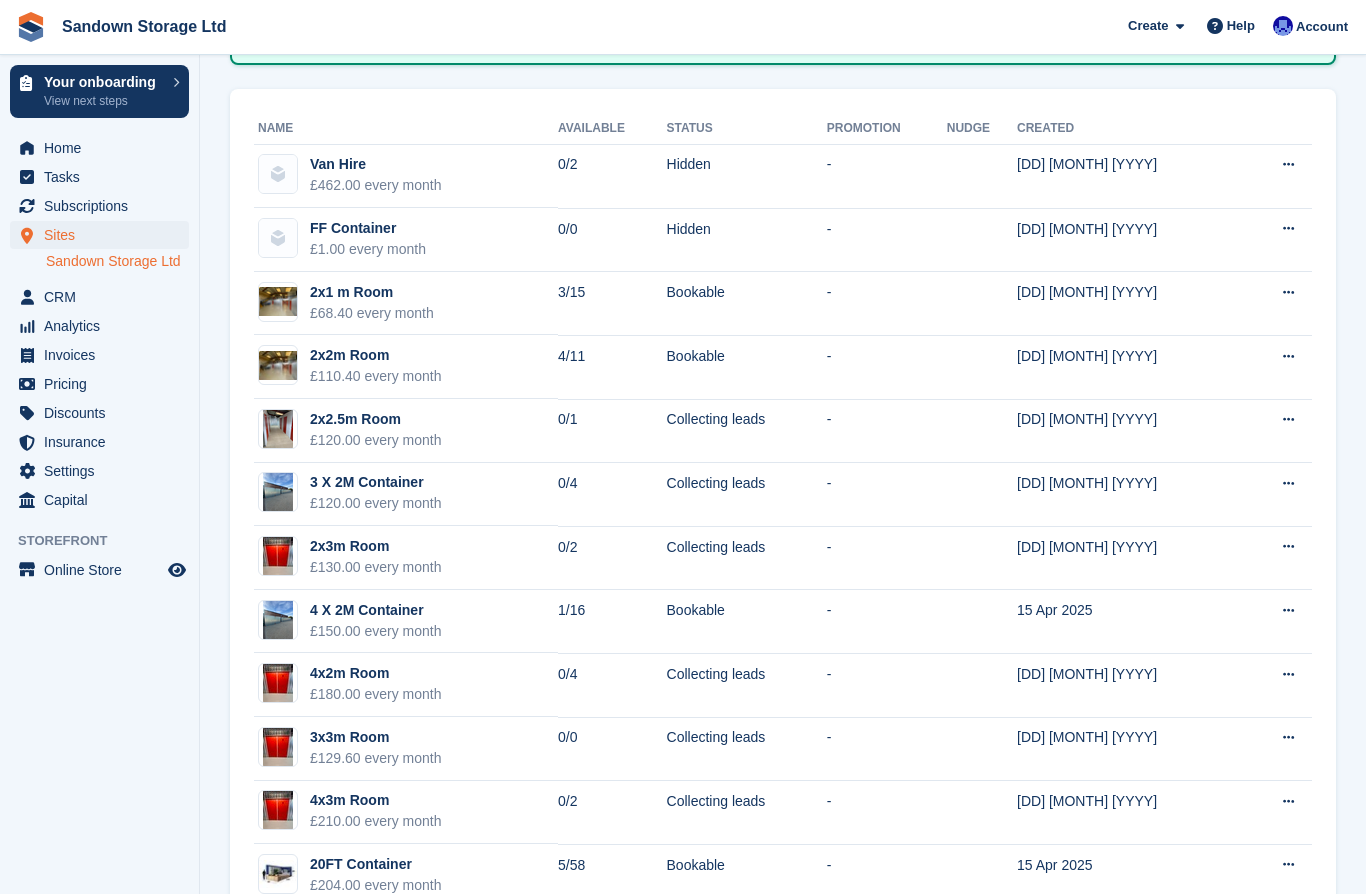 click on "Discounts" at bounding box center (104, 413) 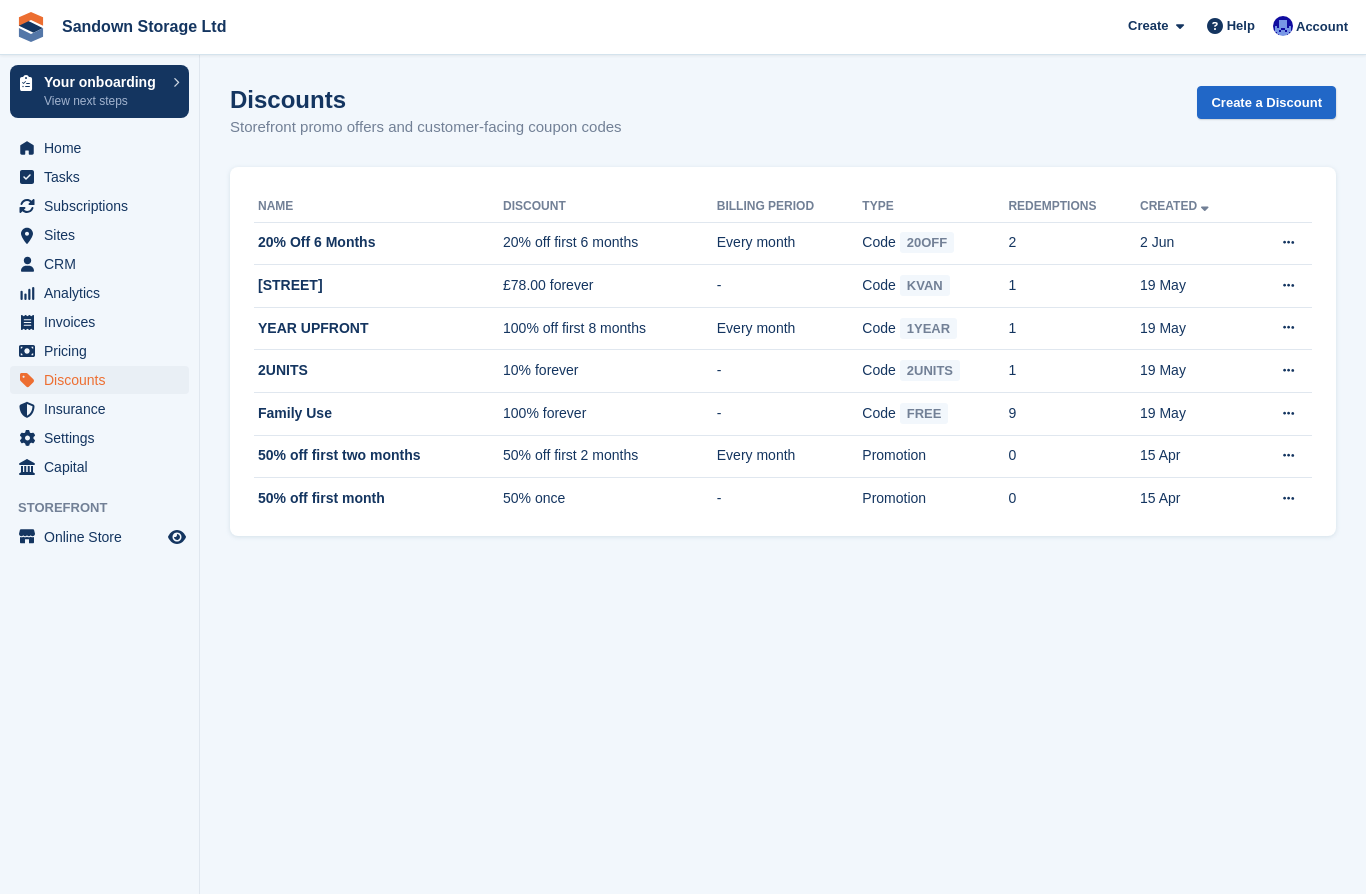 click on "Home" at bounding box center [104, 148] 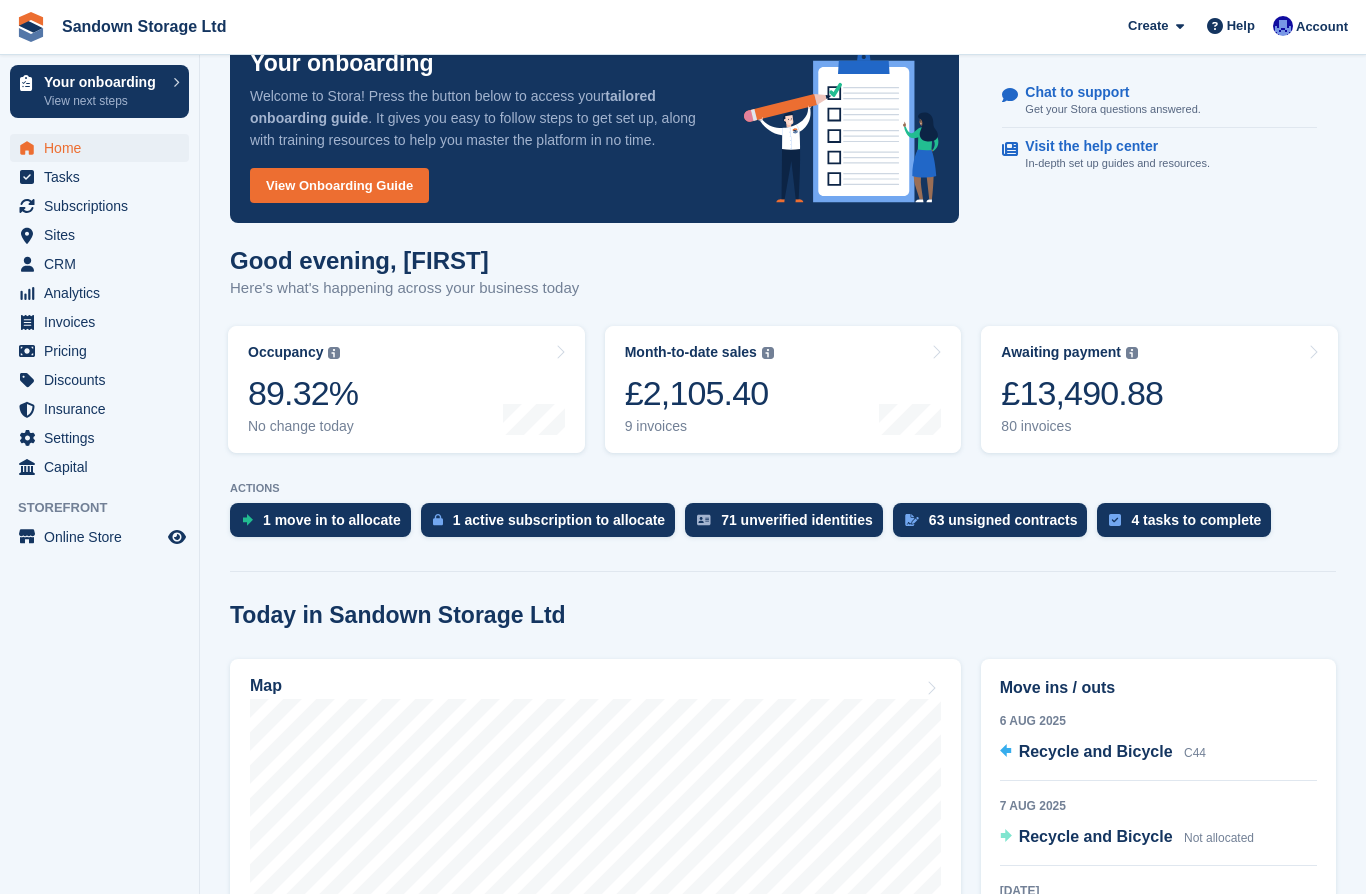 scroll, scrollTop: 0, scrollLeft: 0, axis: both 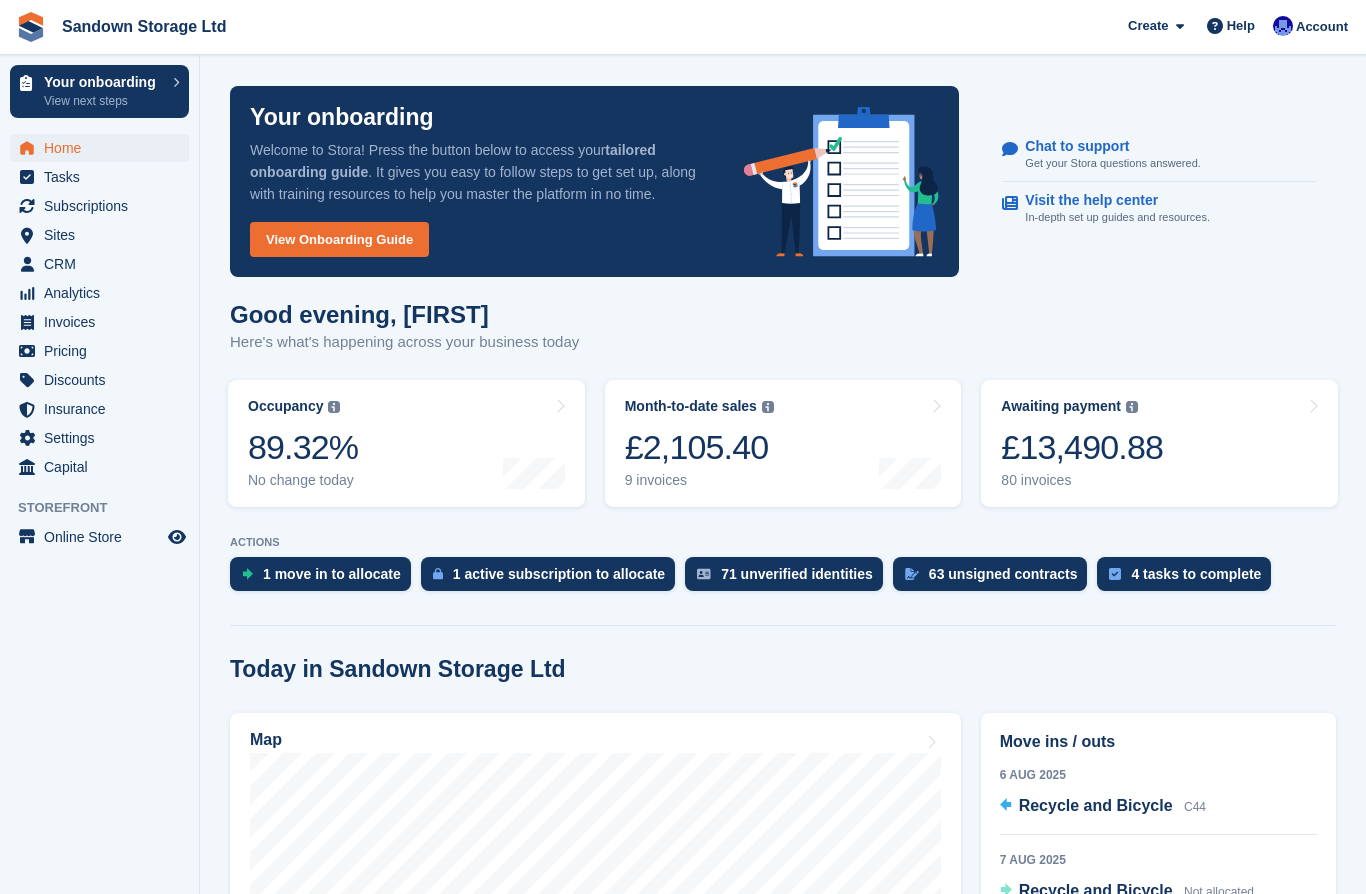 click on "Subscriptions" at bounding box center [104, 206] 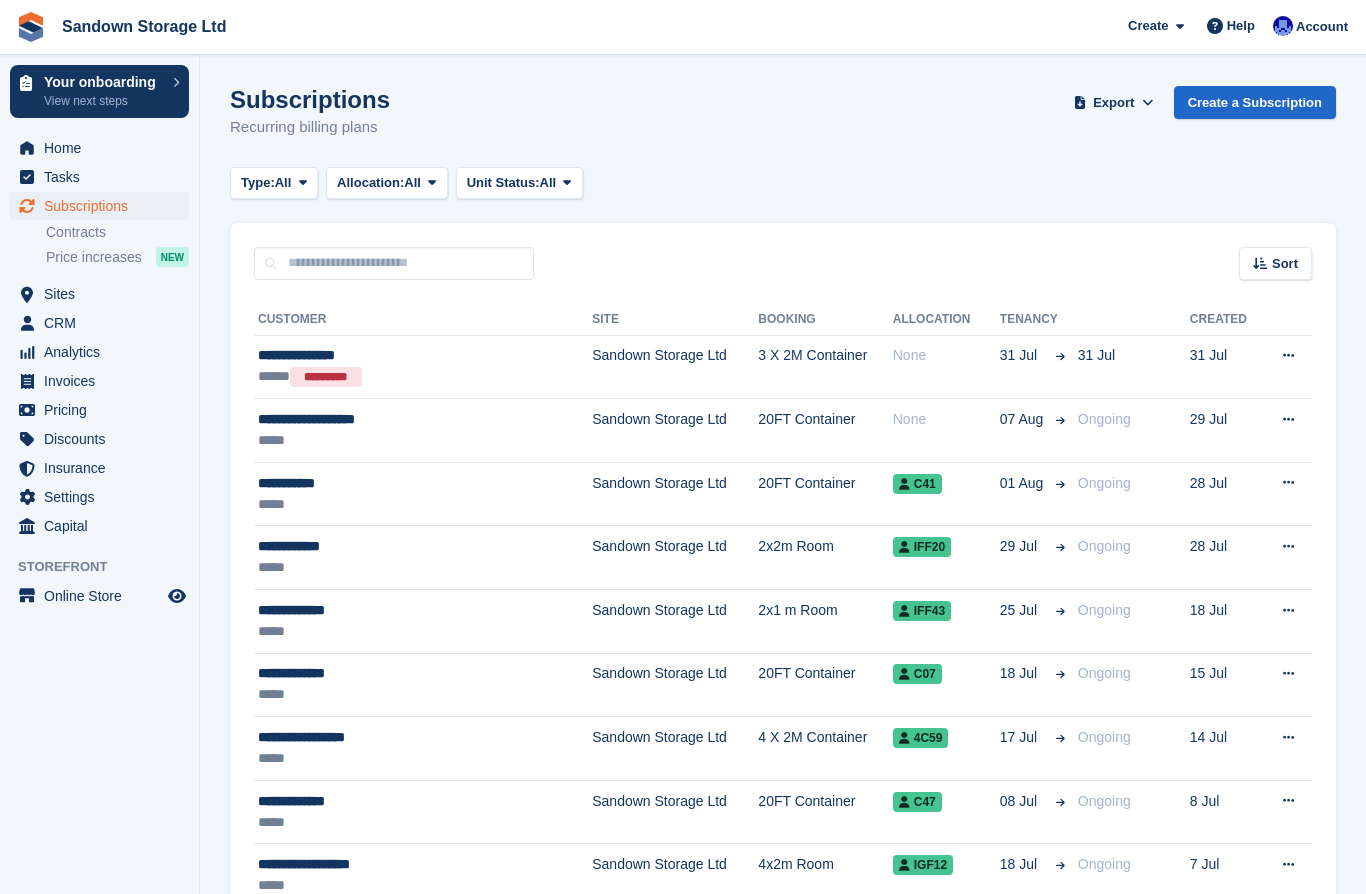 scroll, scrollTop: 0, scrollLeft: 0, axis: both 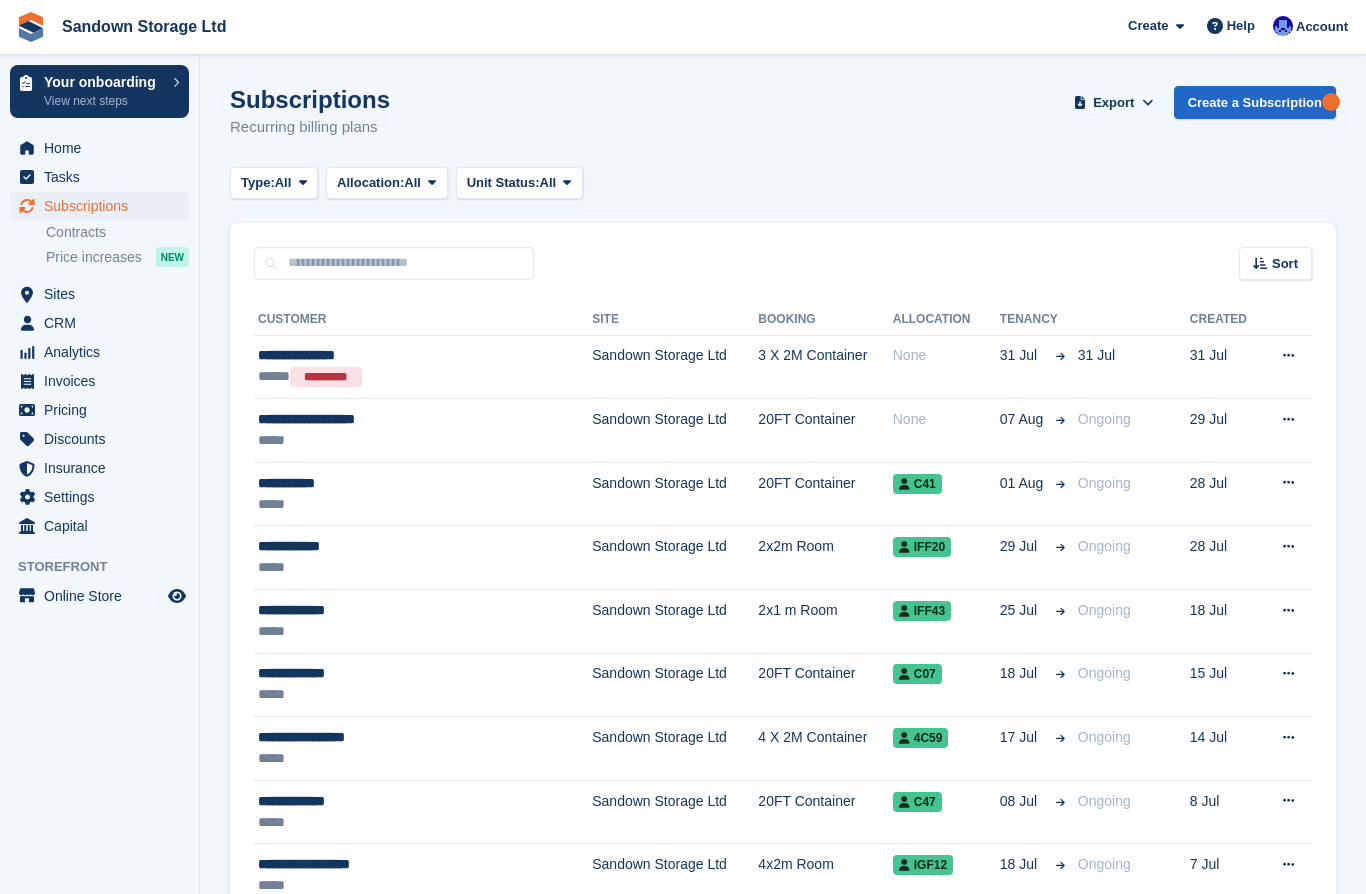 click on "Home" at bounding box center (104, 148) 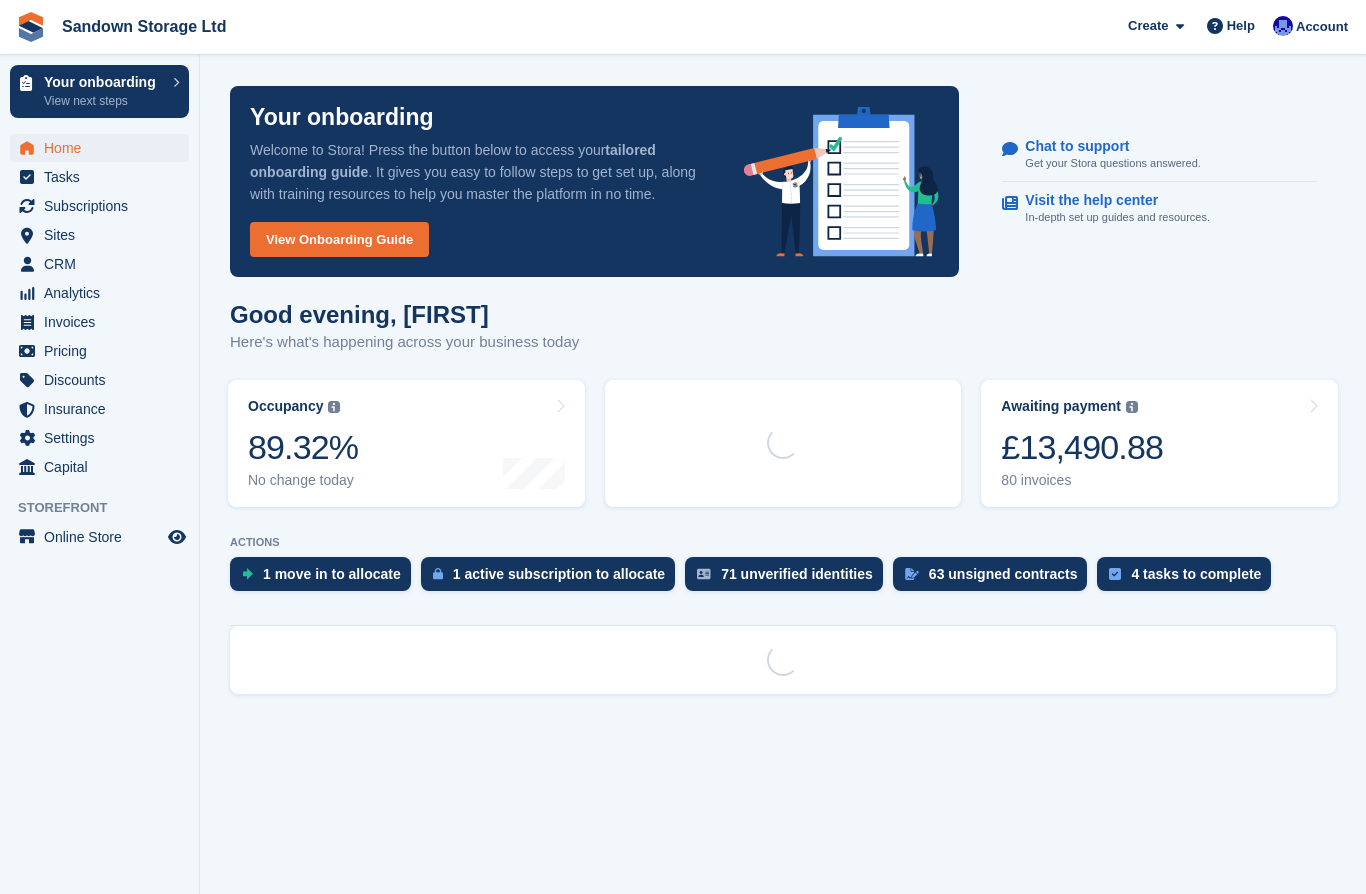 scroll, scrollTop: 0, scrollLeft: 0, axis: both 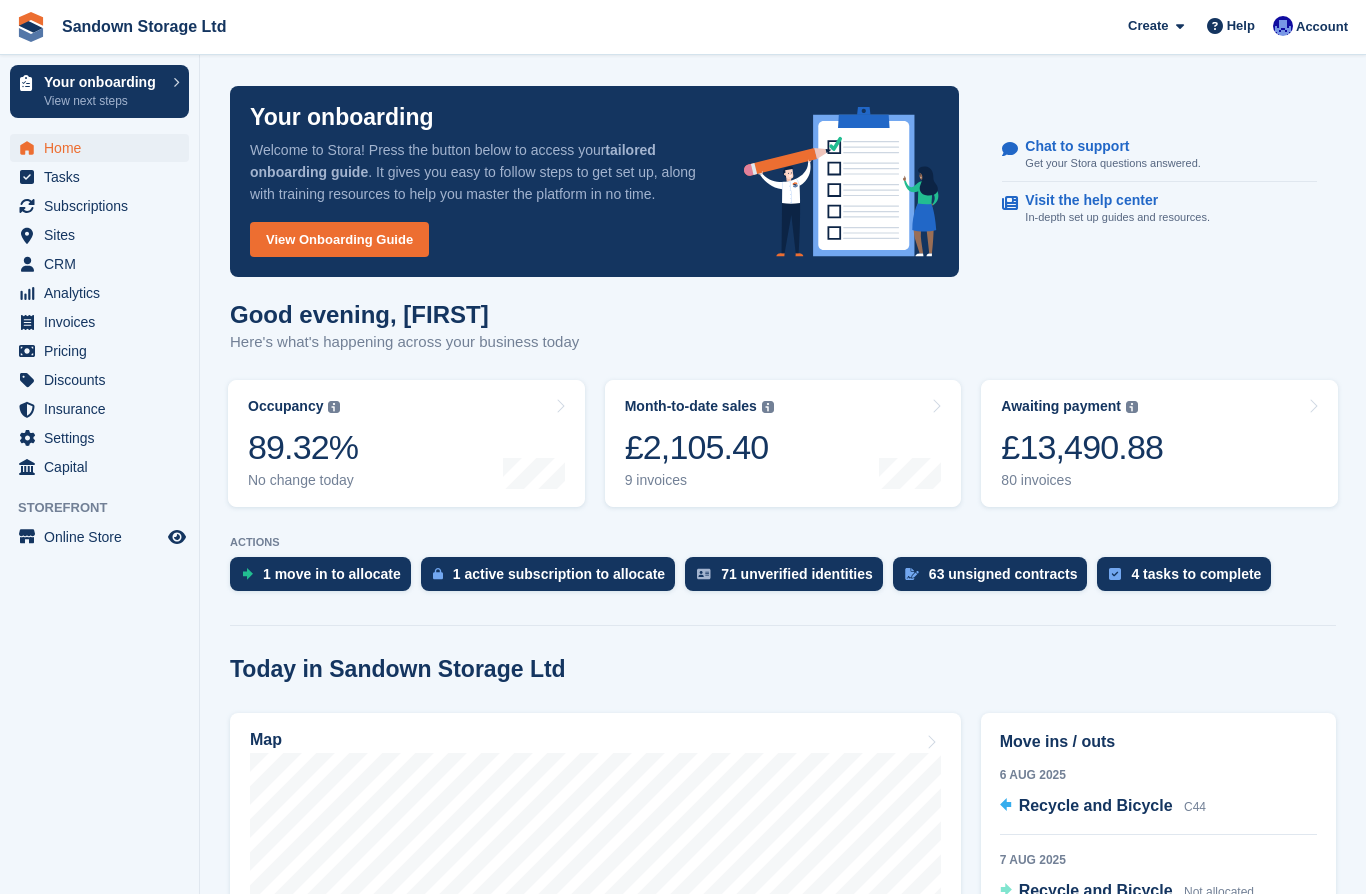 click on "Awaiting payment
The total outstanding balance on all open invoices.
£13,490.88
80 invoices" at bounding box center (1159, 443) 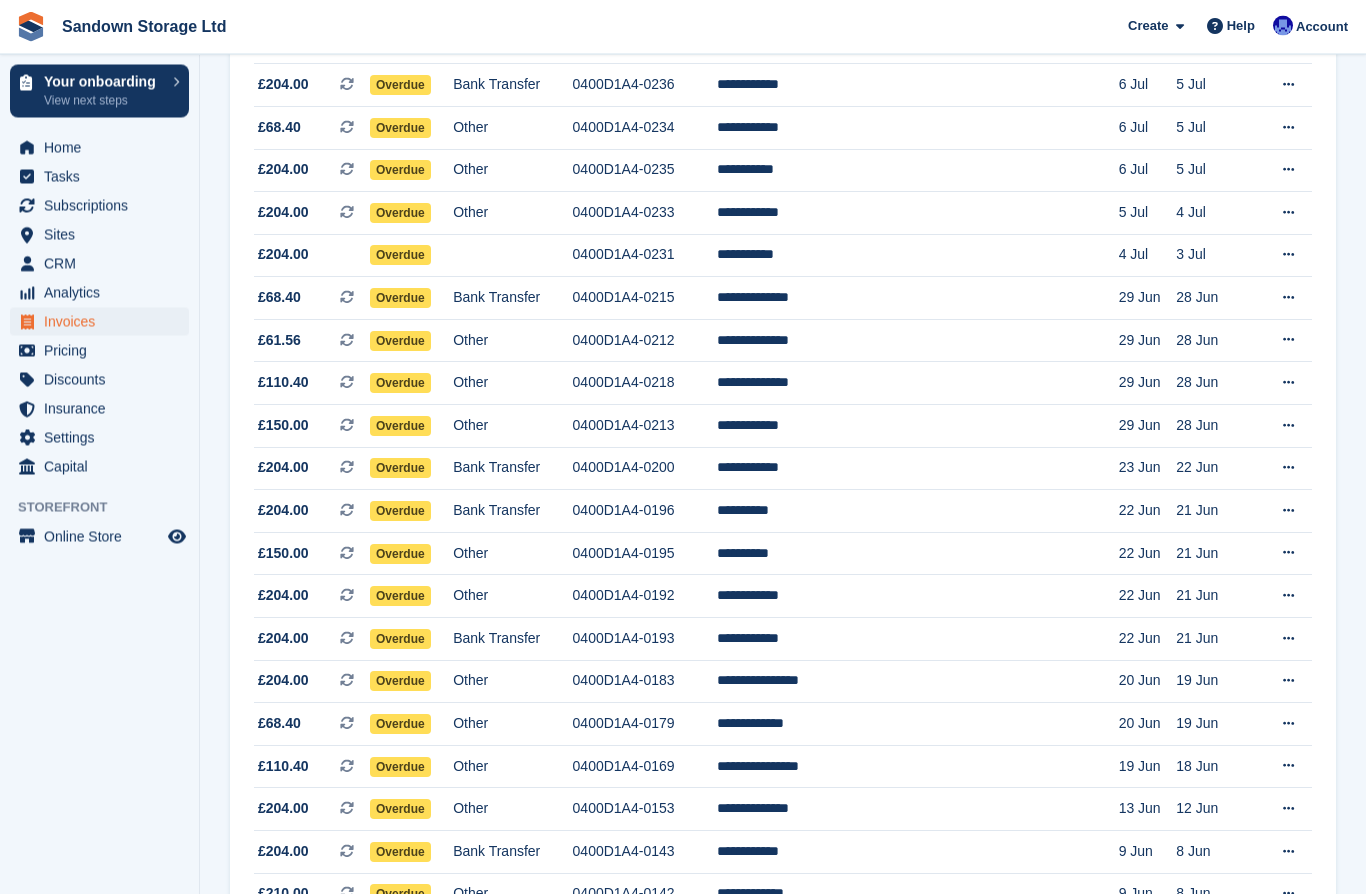 scroll, scrollTop: 1583, scrollLeft: 0, axis: vertical 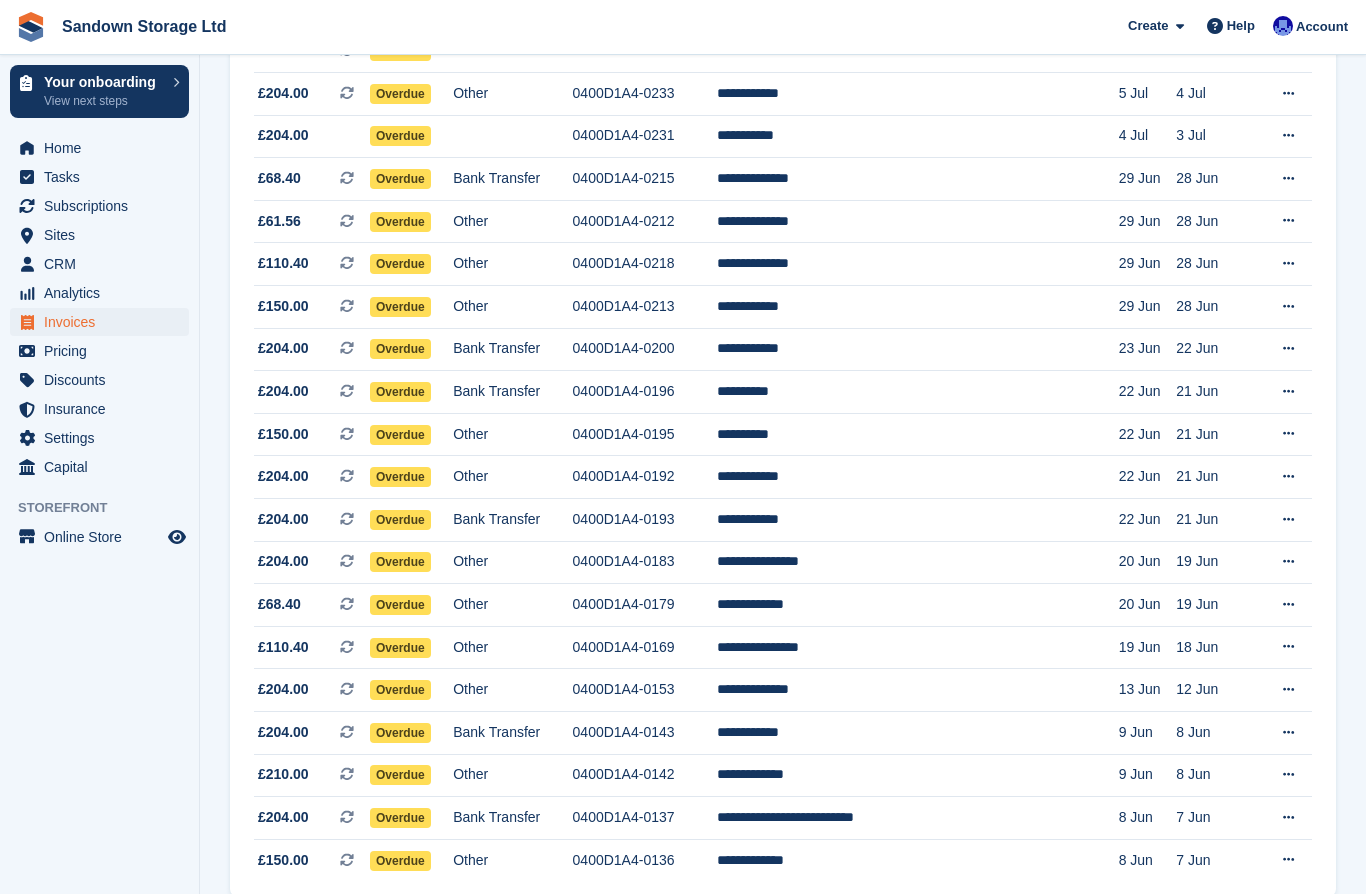 click on "Next ›" at bounding box center (1310, 936) 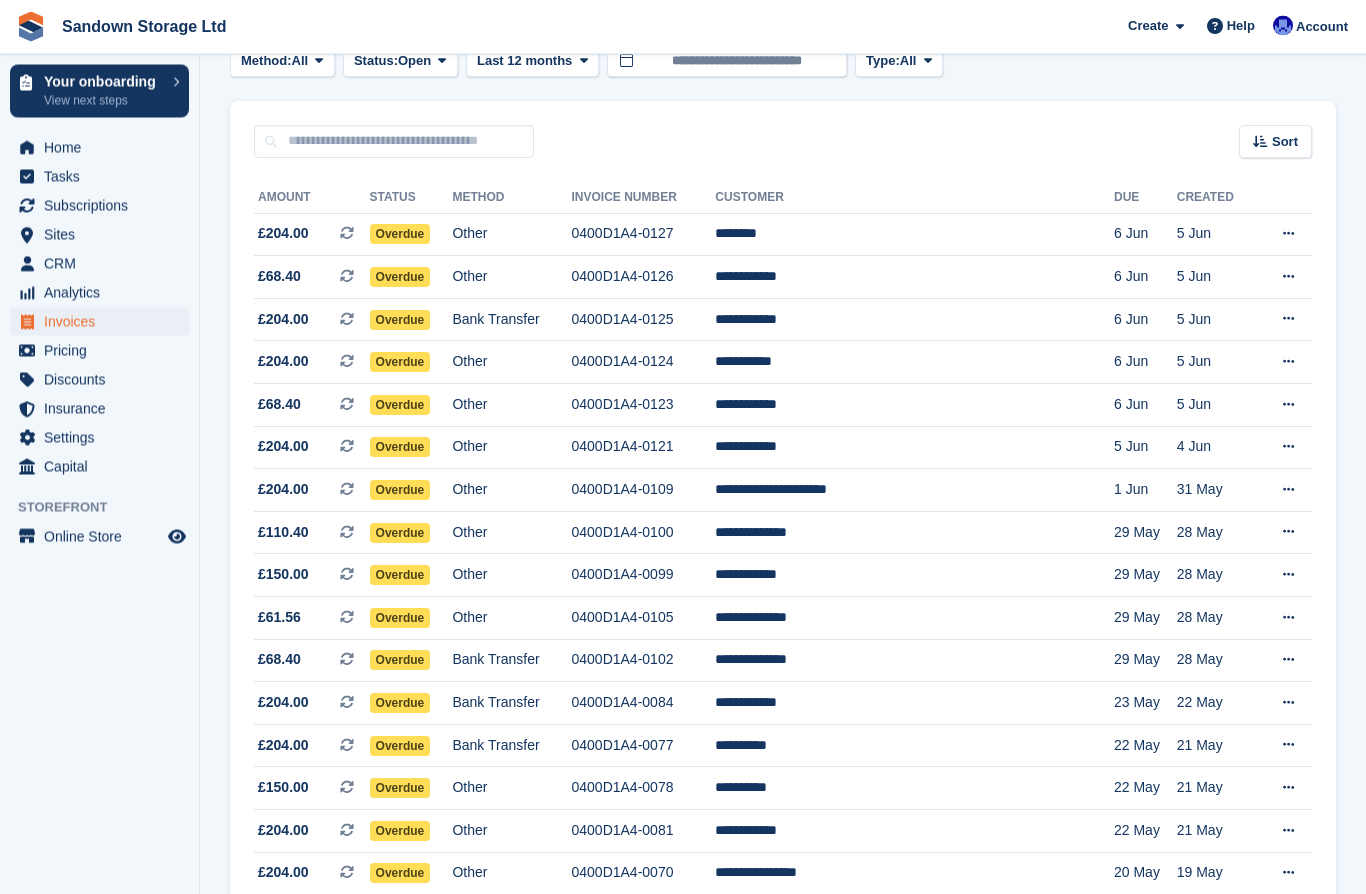 scroll, scrollTop: 0, scrollLeft: 0, axis: both 